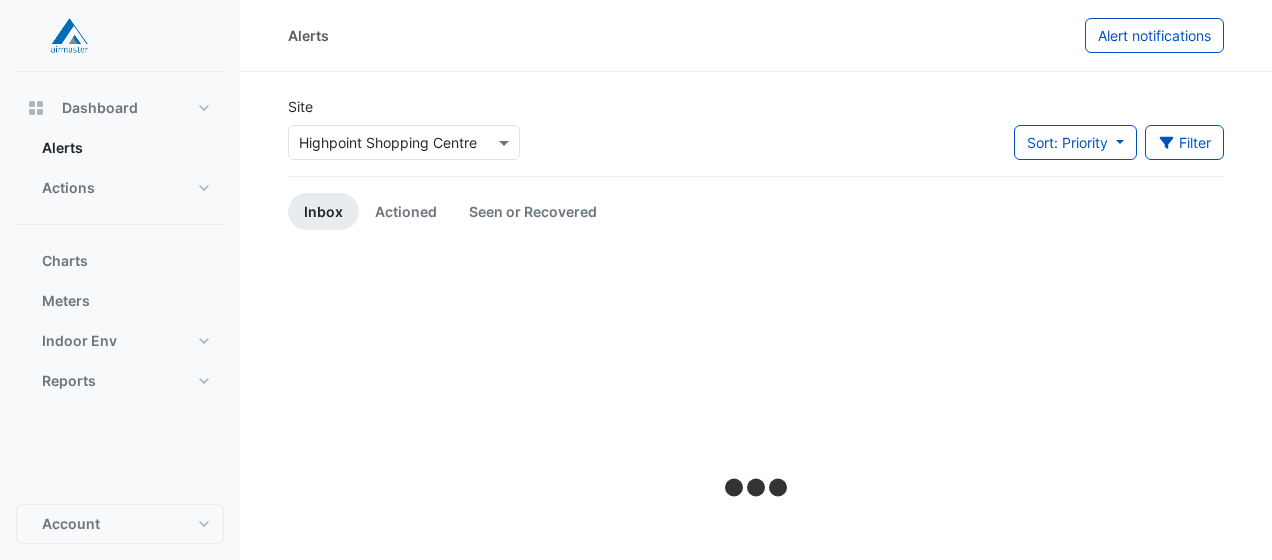 scroll, scrollTop: 0, scrollLeft: 0, axis: both 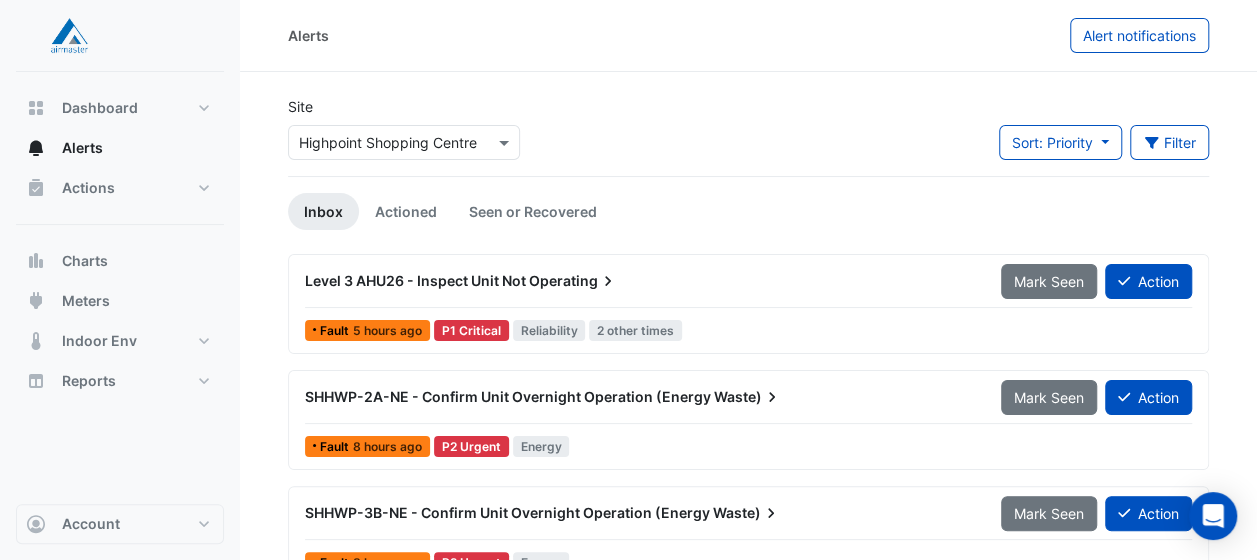 click on "Operating" at bounding box center (573, 281) 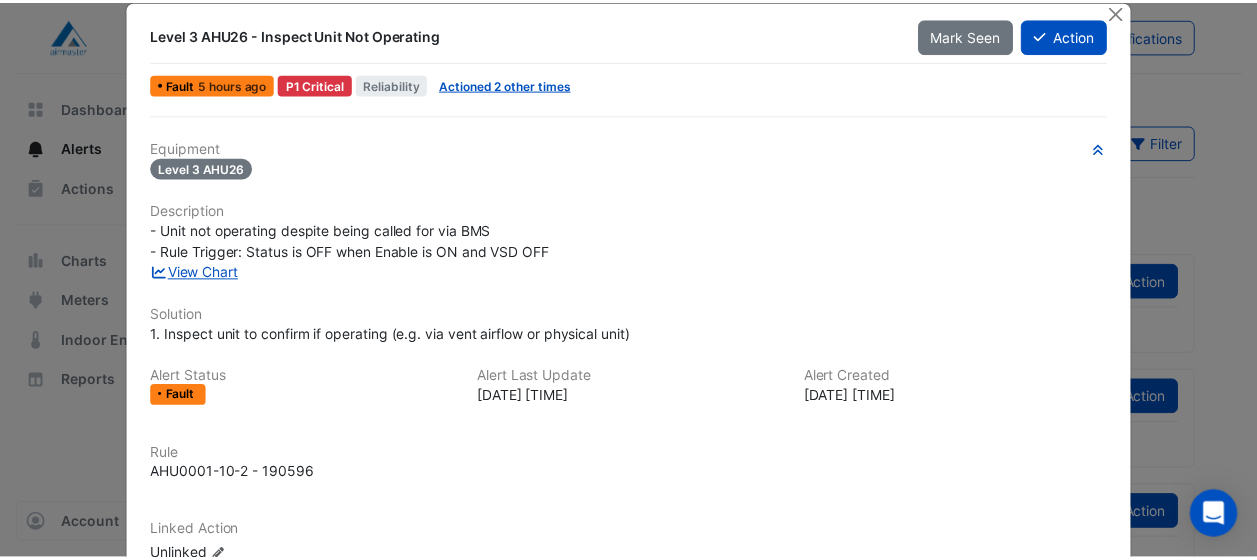 scroll, scrollTop: 0, scrollLeft: 0, axis: both 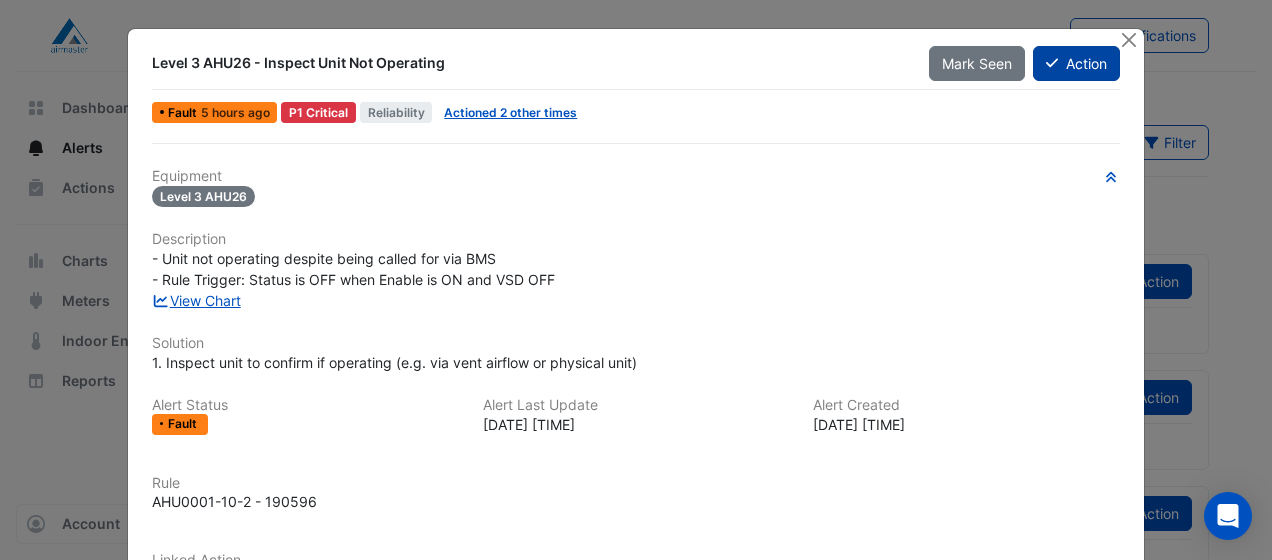 click on "Action" 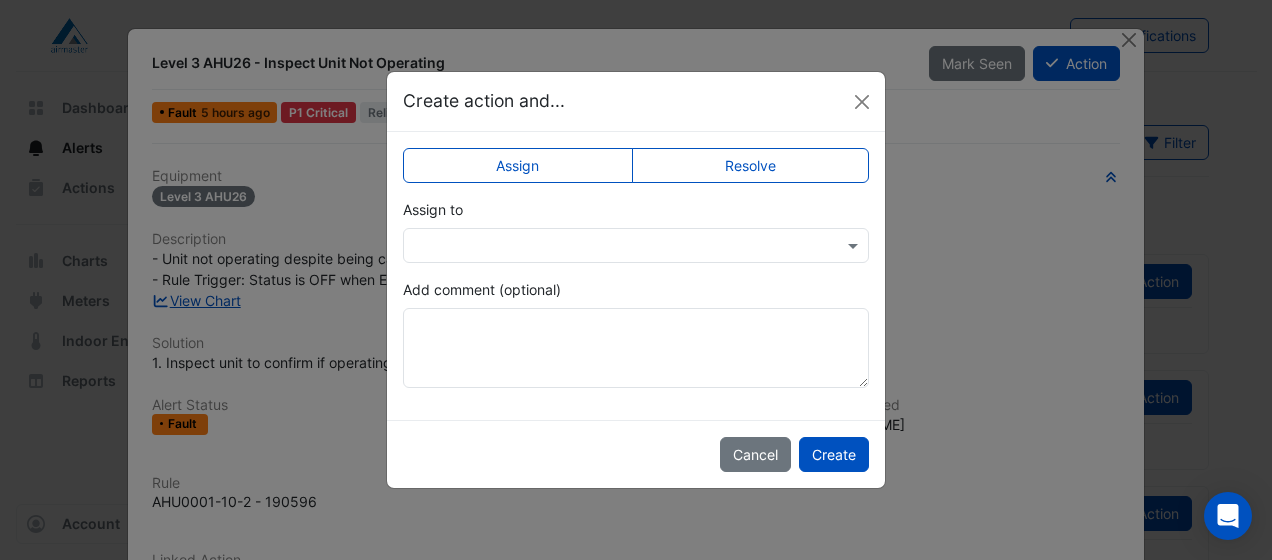 click on "Resolve" 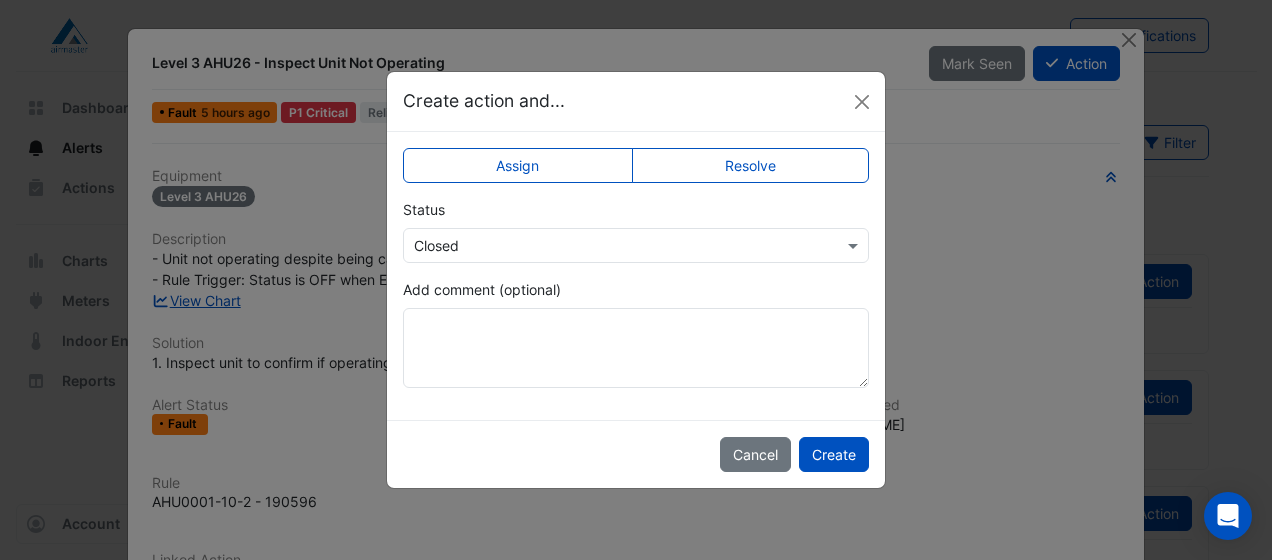 click at bounding box center (616, 246) 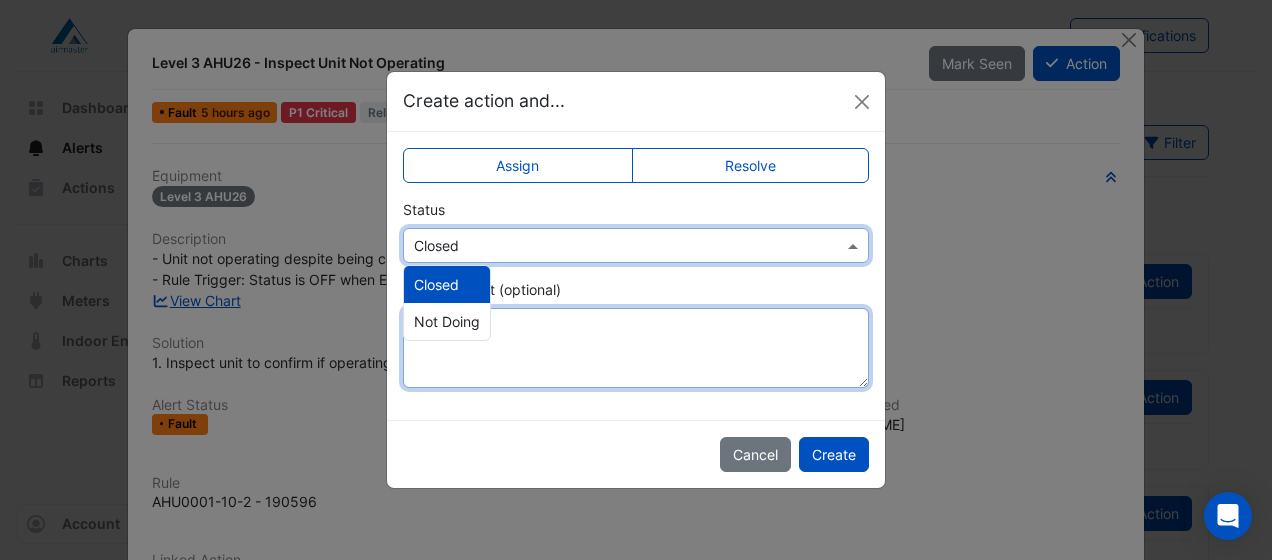 click on "Add comment (optional)" at bounding box center (636, 348) 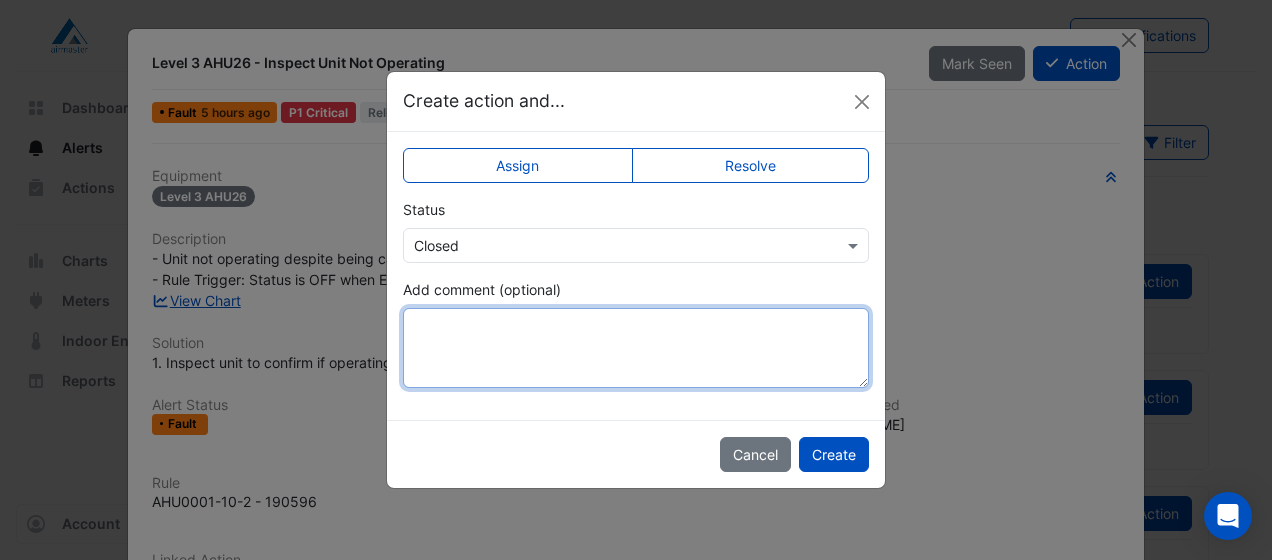 type on "*" 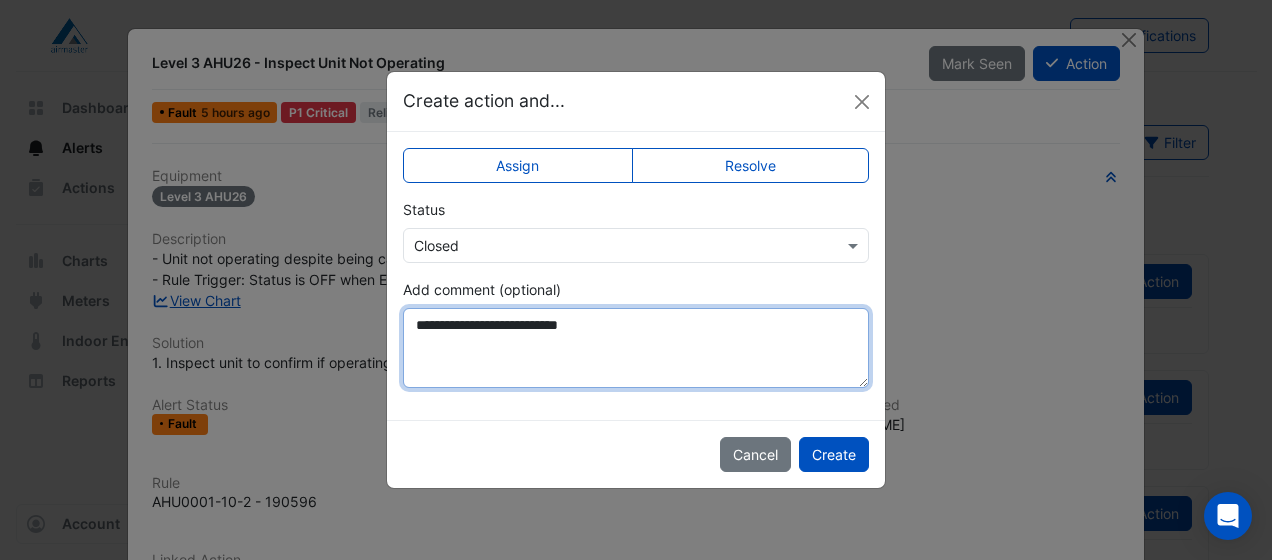 paste on "**********" 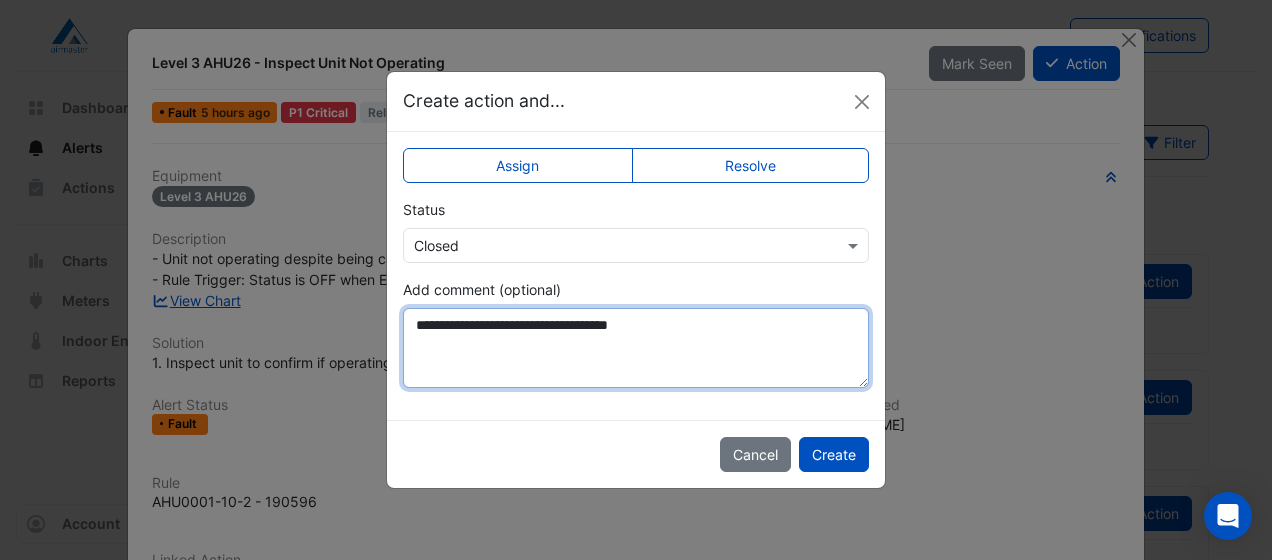 click on "**********" at bounding box center [636, 348] 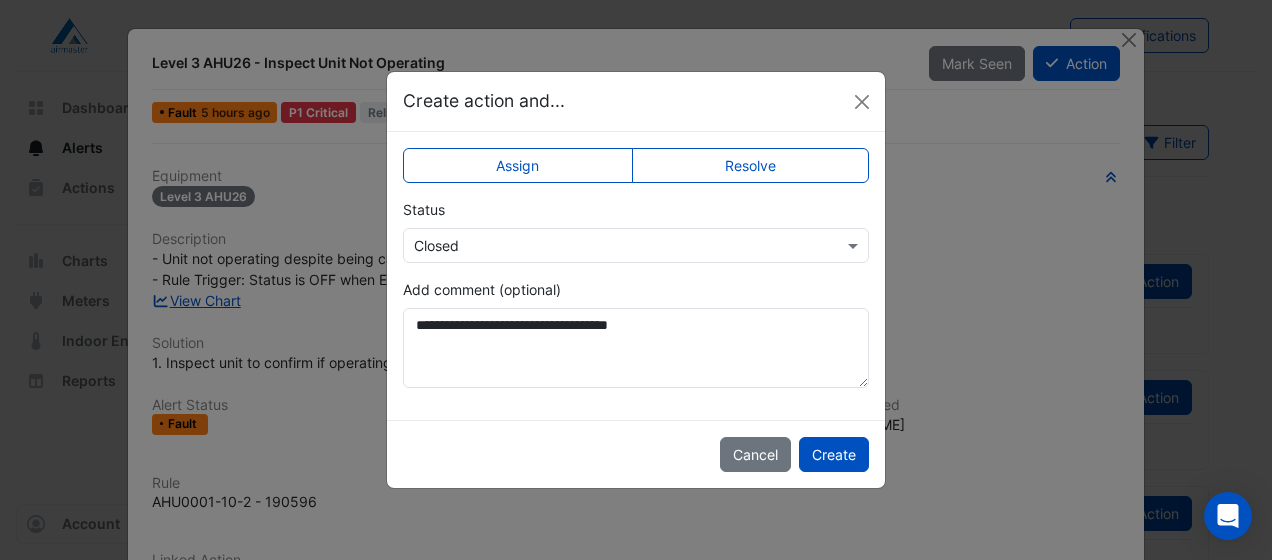 click on "Assign" 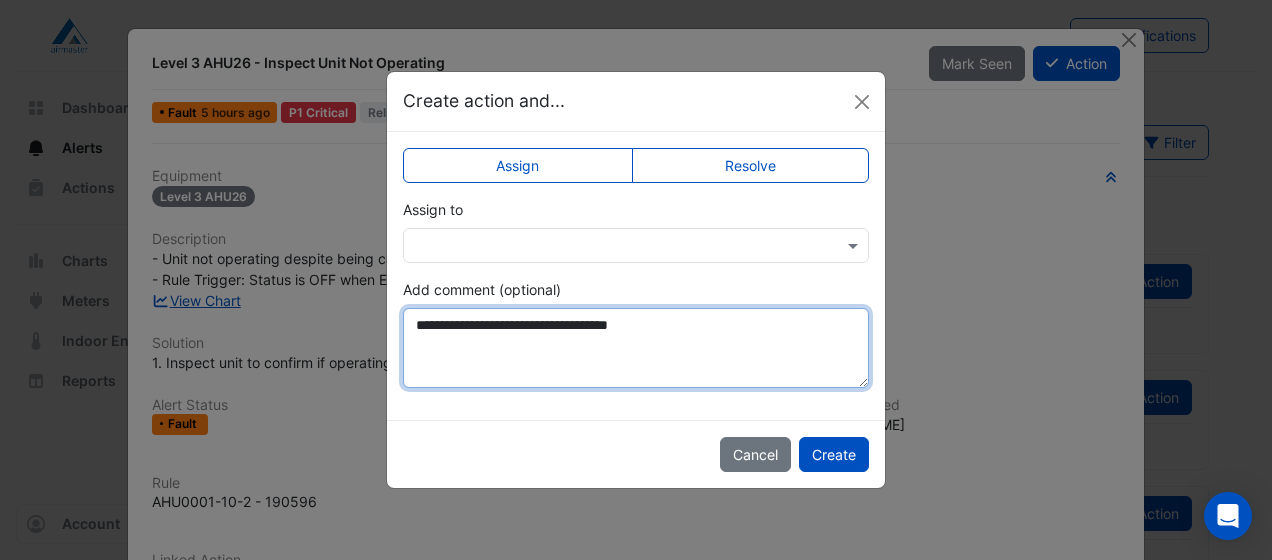 click on "**********" at bounding box center (636, 348) 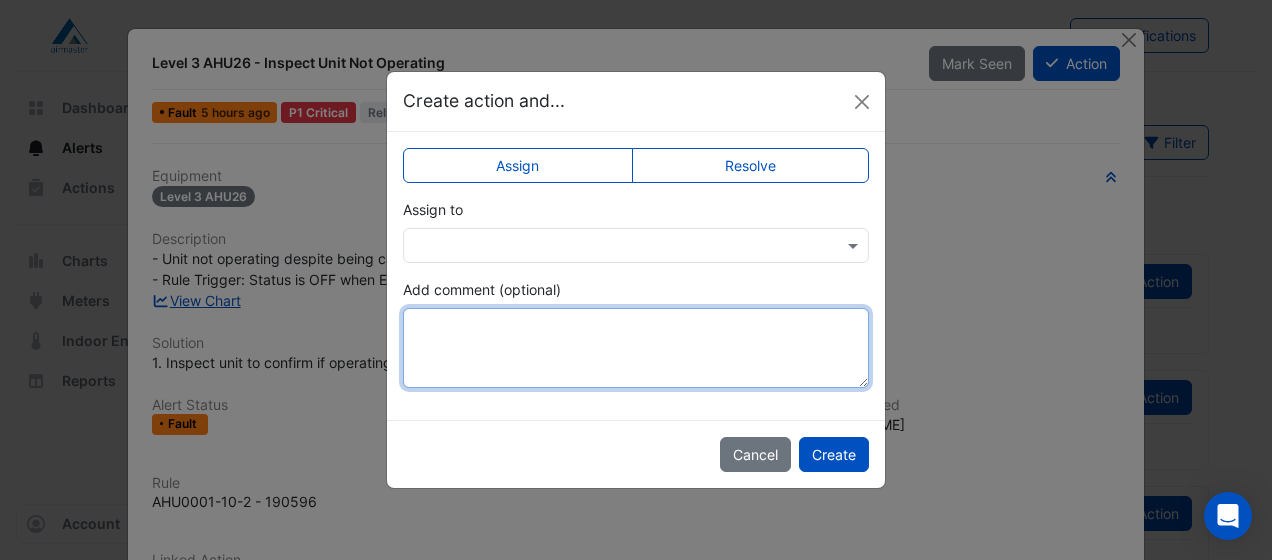 type 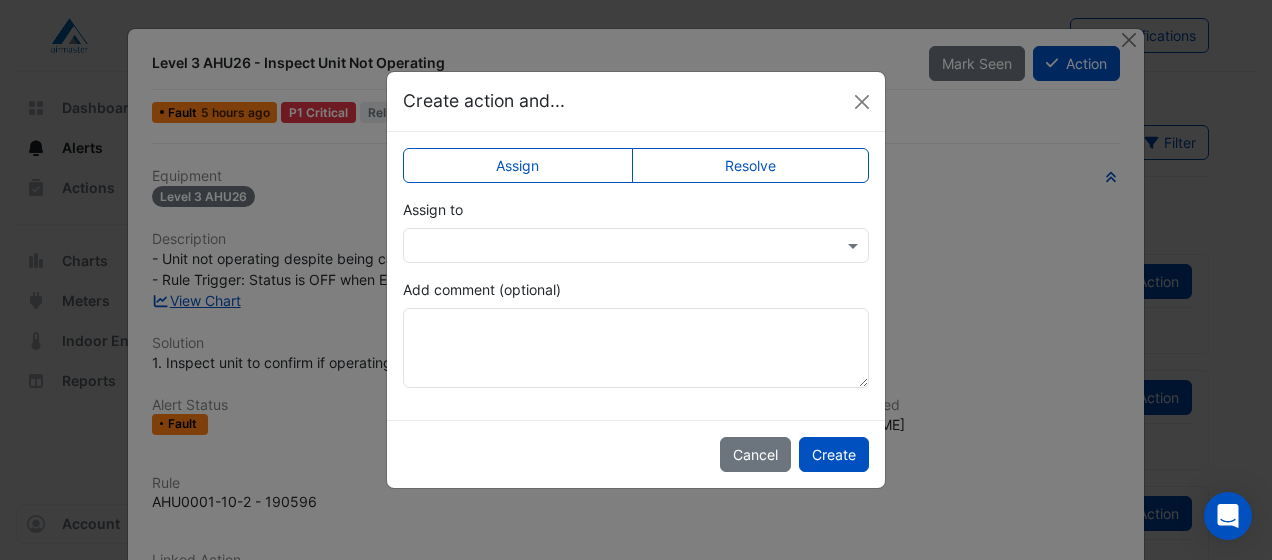 click at bounding box center [616, 246] 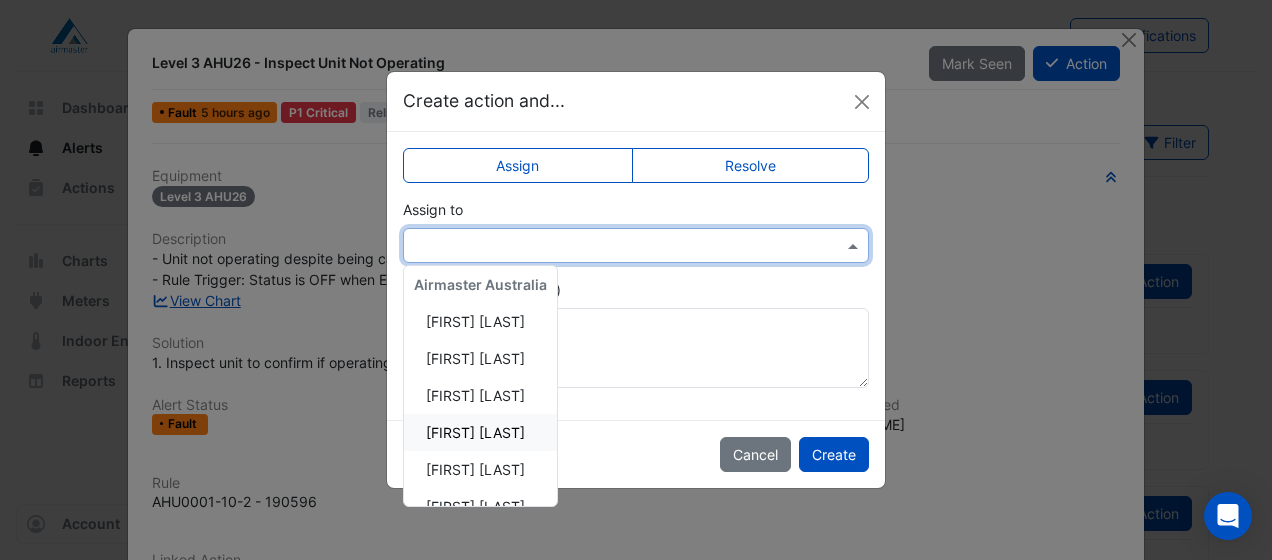 click on "[FIRST] [LAST]" at bounding box center (475, 432) 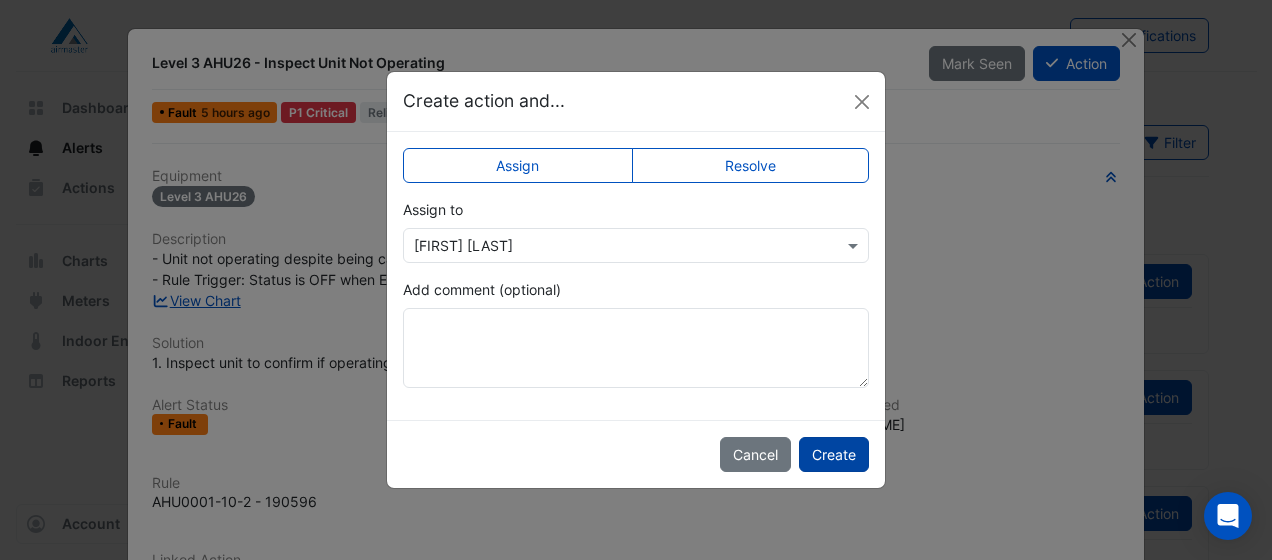 click on "Create" 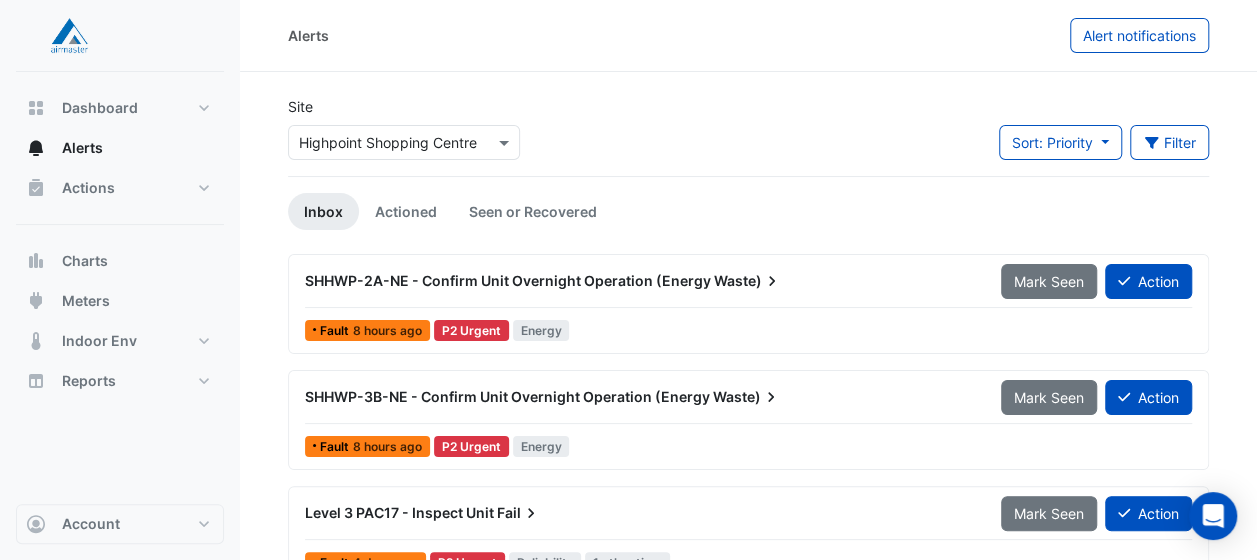 click on "Site
Select a Site × [LOCATION]
Sort: Priority
Priority
Updated
Filter
Title
Priority
Filter
Impact
Filter
Equipment Type" 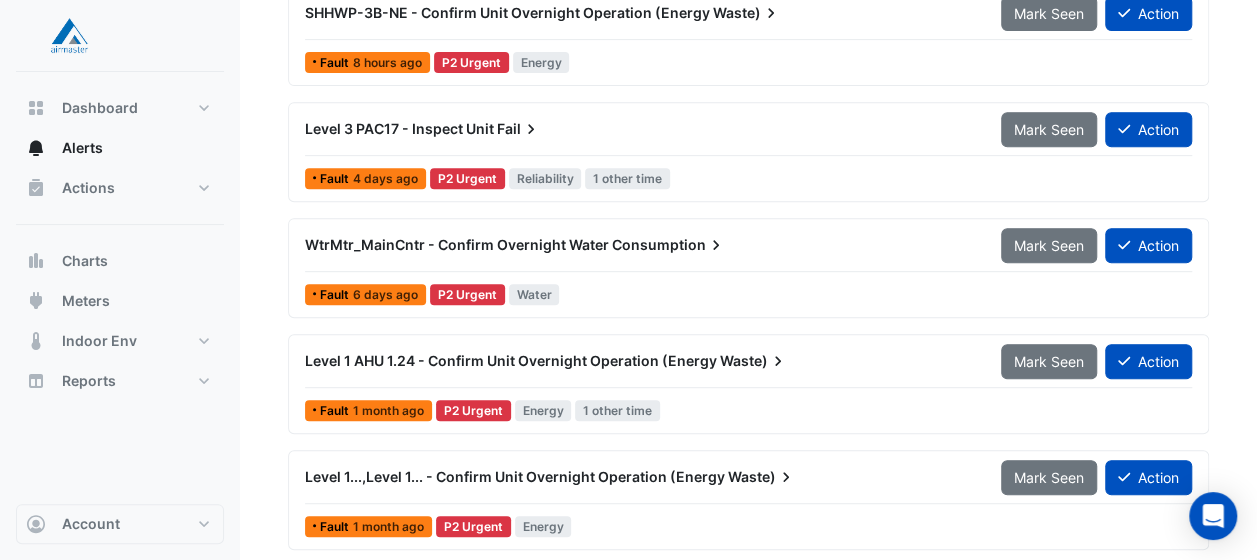 scroll, scrollTop: 400, scrollLeft: 0, axis: vertical 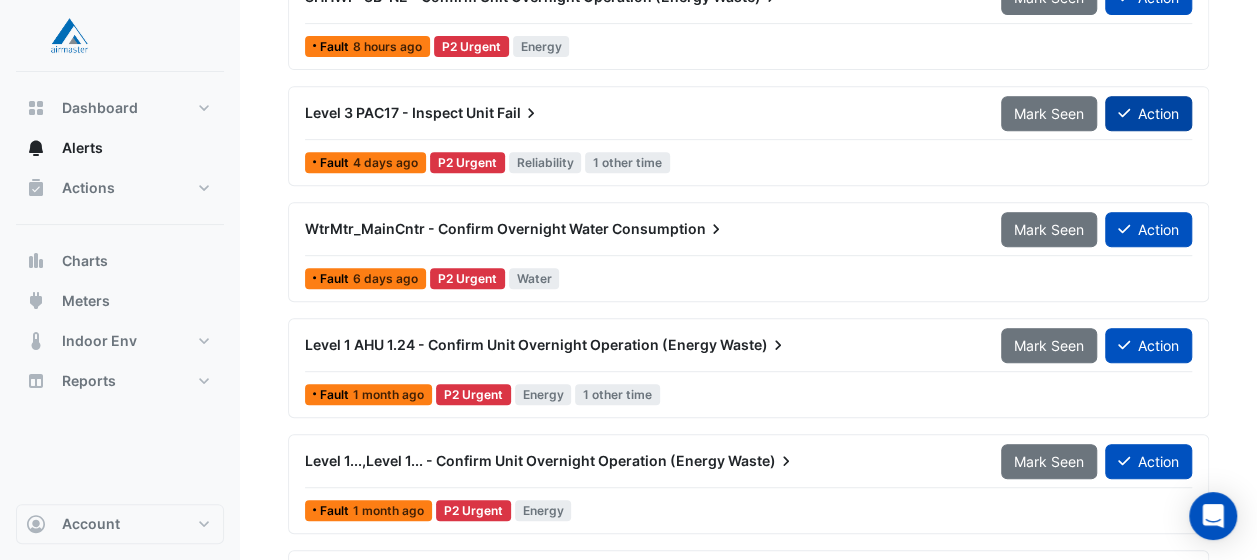 click on "Action" at bounding box center (1148, 113) 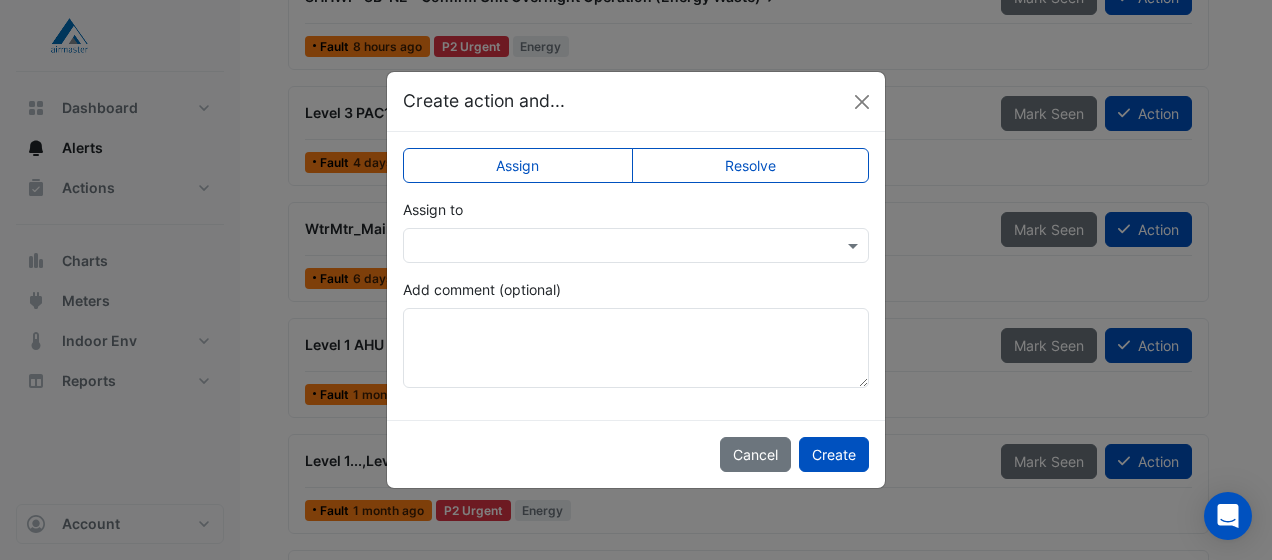 click on "Resolve" 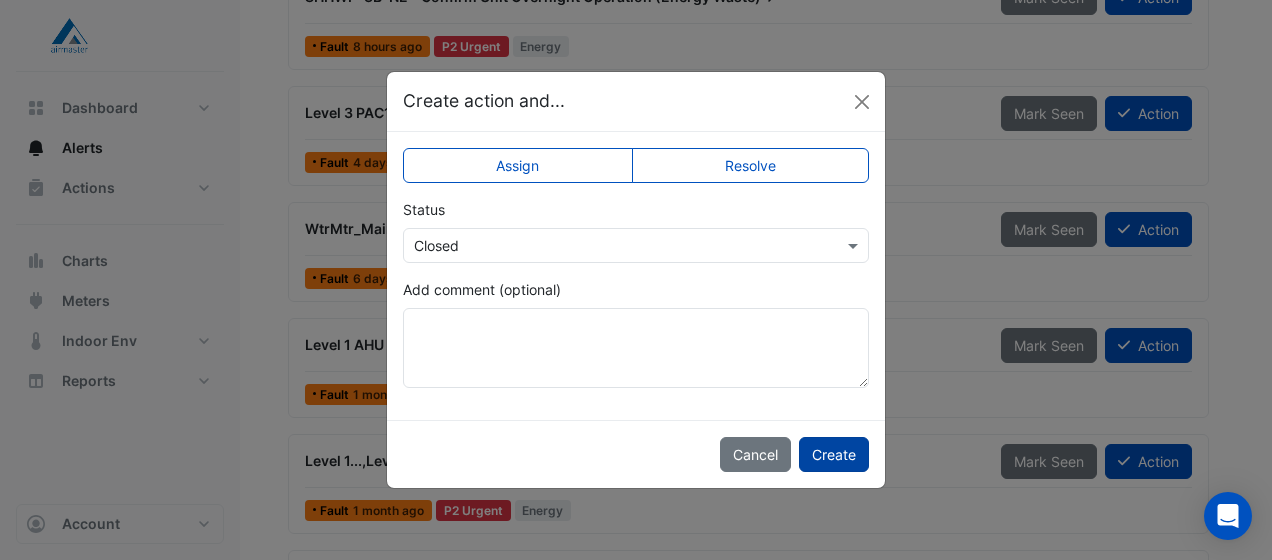 click on "Create" 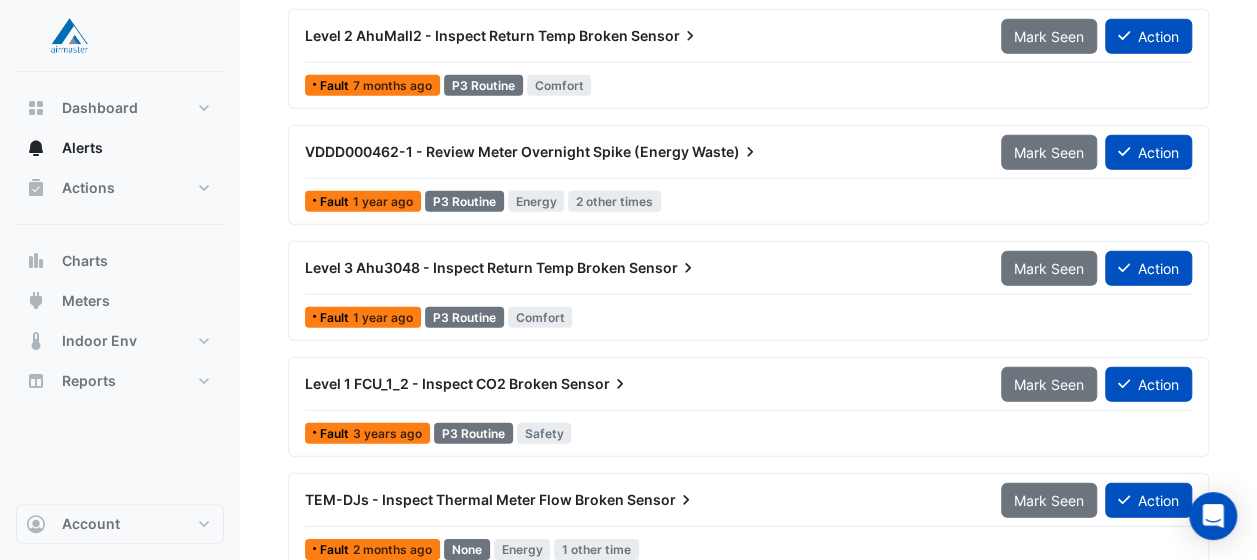 scroll, scrollTop: 2782, scrollLeft: 0, axis: vertical 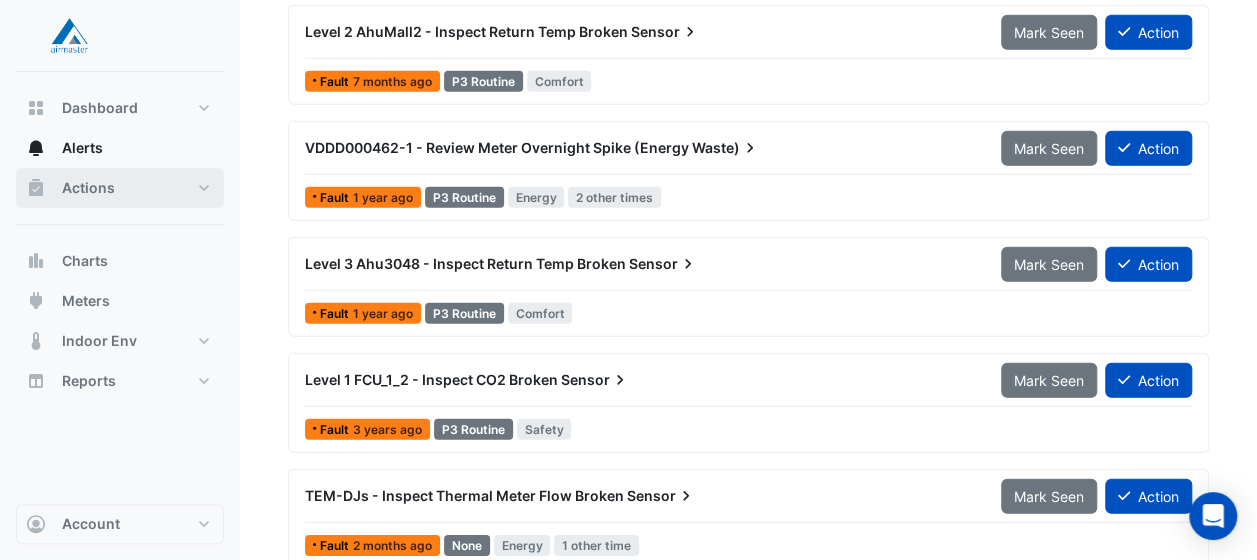 click on "Actions" at bounding box center [120, 188] 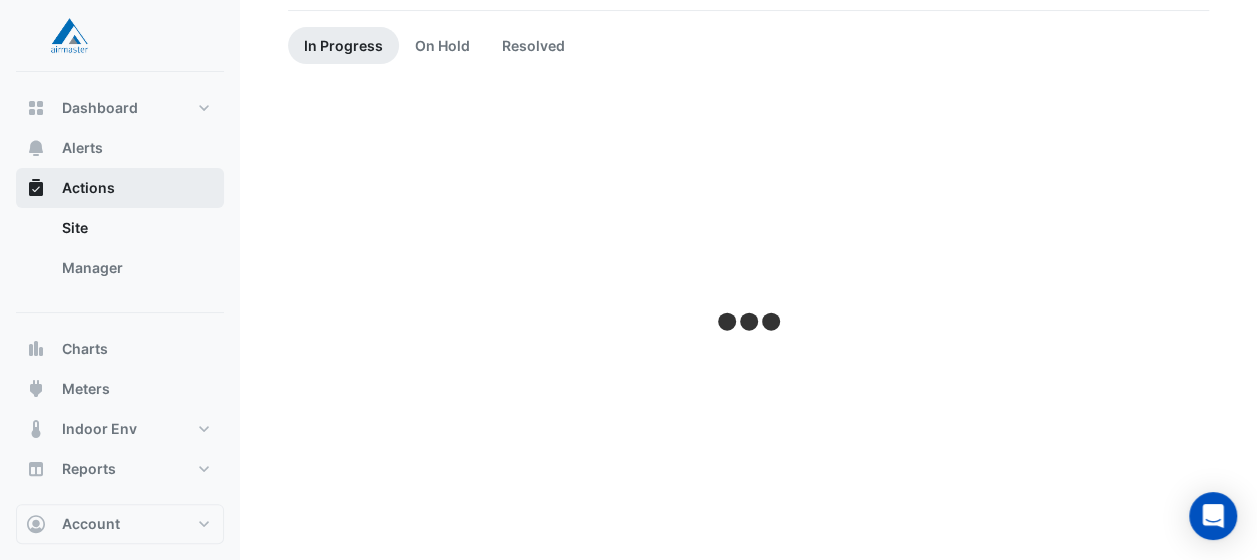 scroll, scrollTop: 0, scrollLeft: 0, axis: both 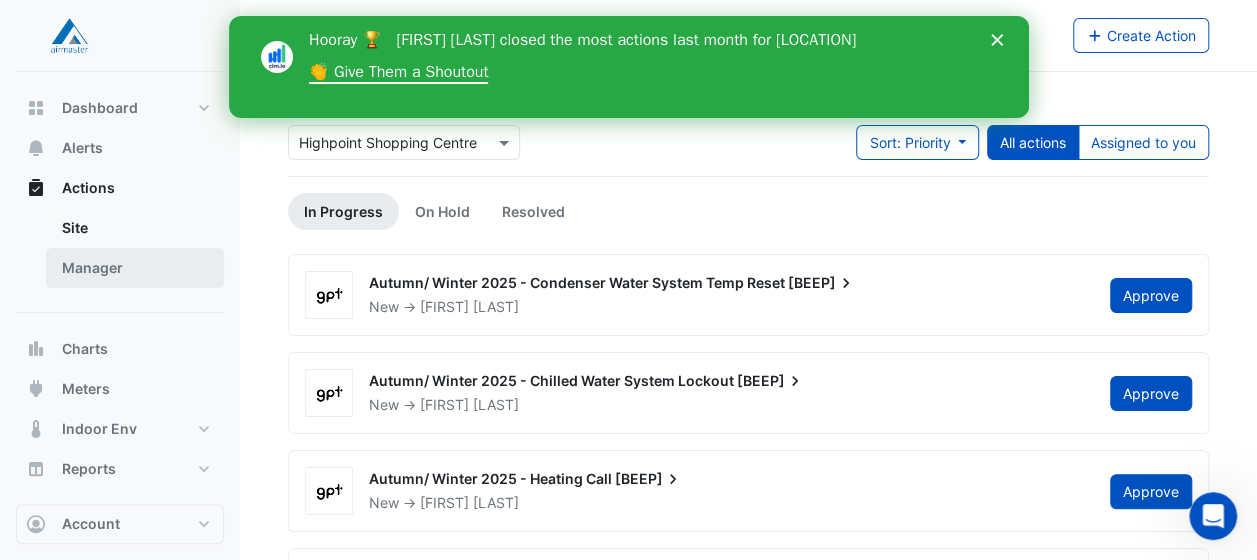 click on "Manager" at bounding box center (135, 268) 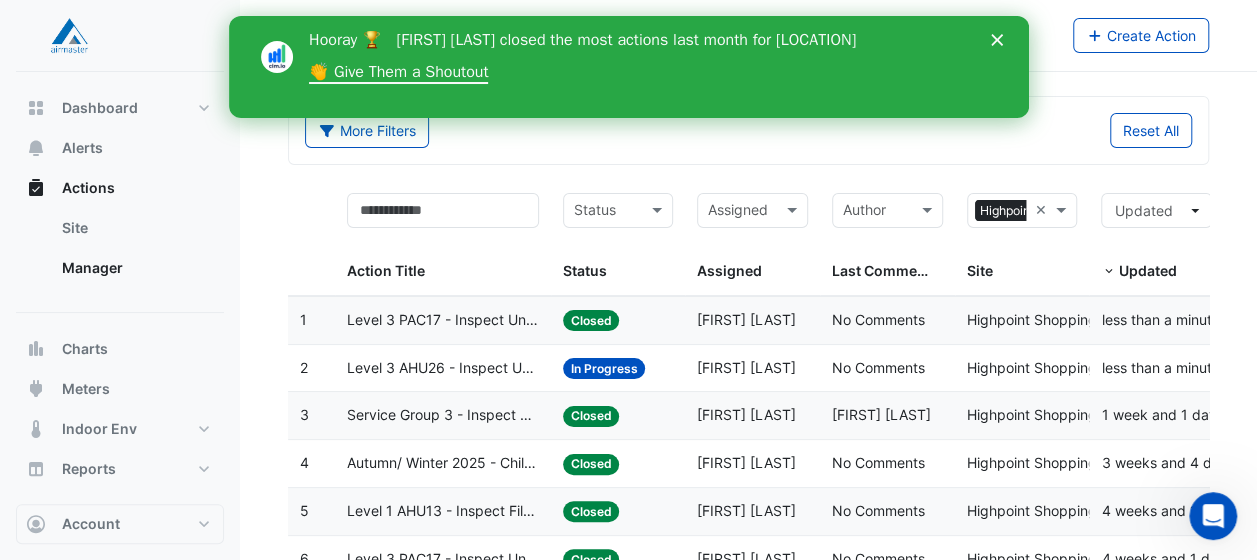click 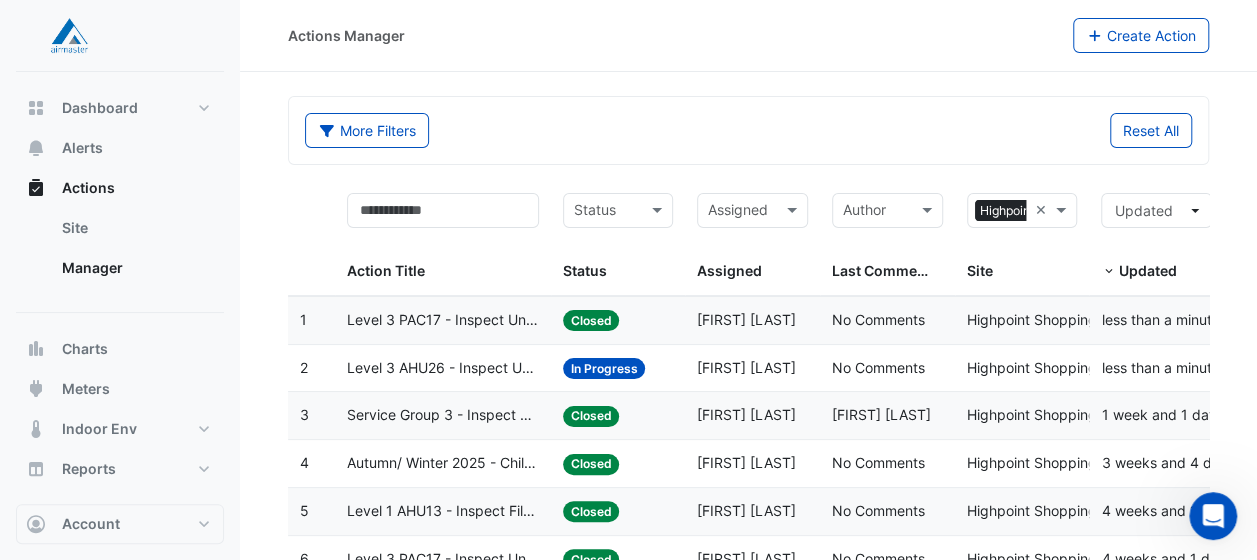 click on "Level 3 AHU26 - Inspect Unit Not Operating" 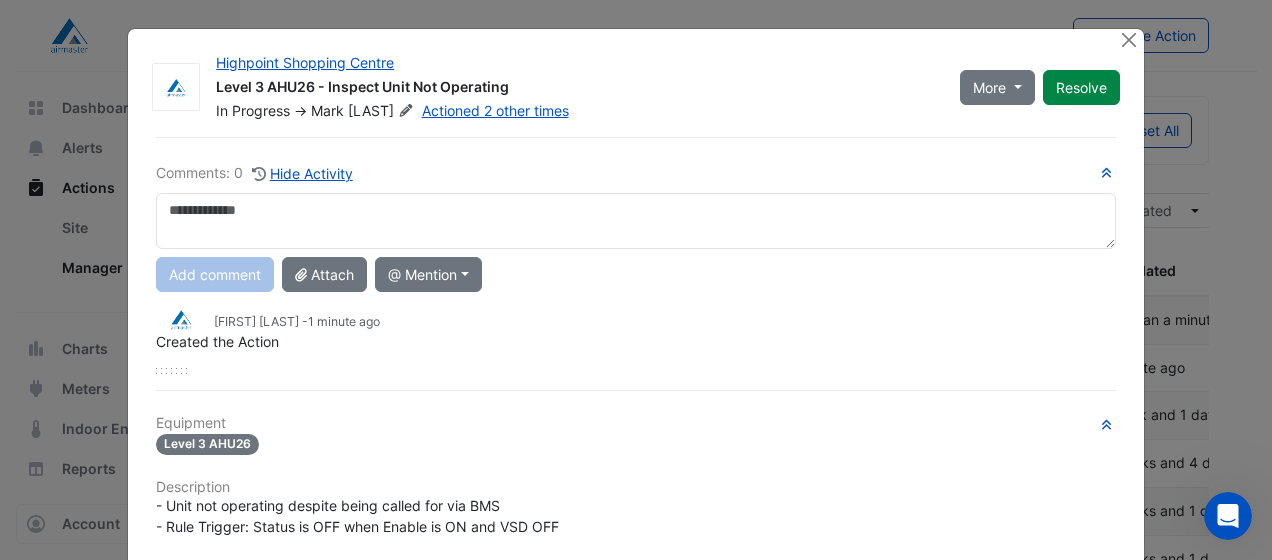 click at bounding box center (636, 221) 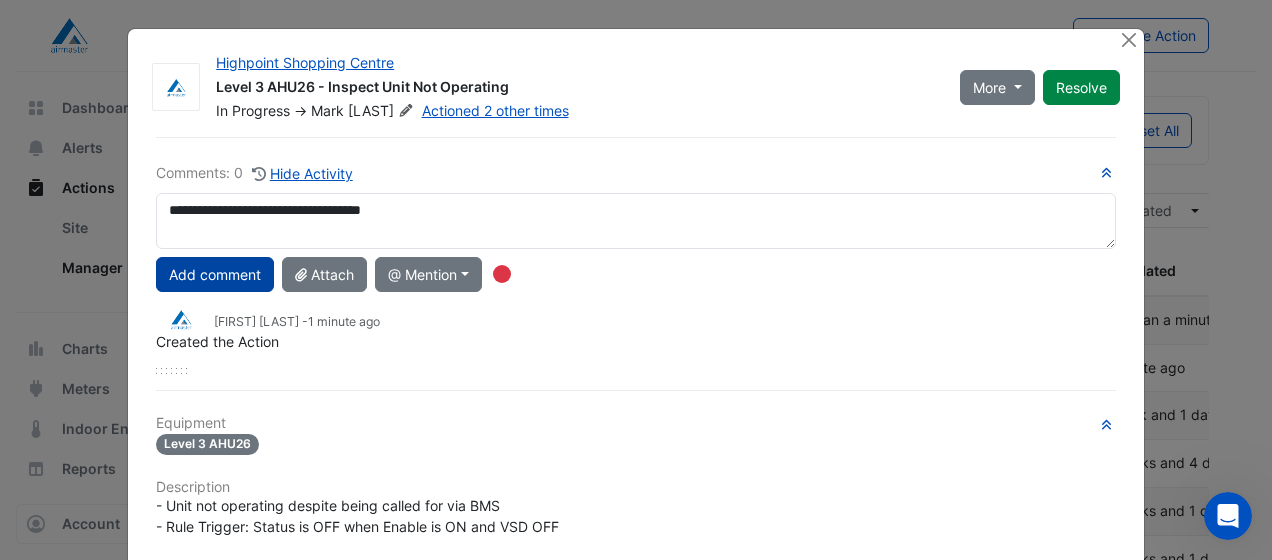type on "**********" 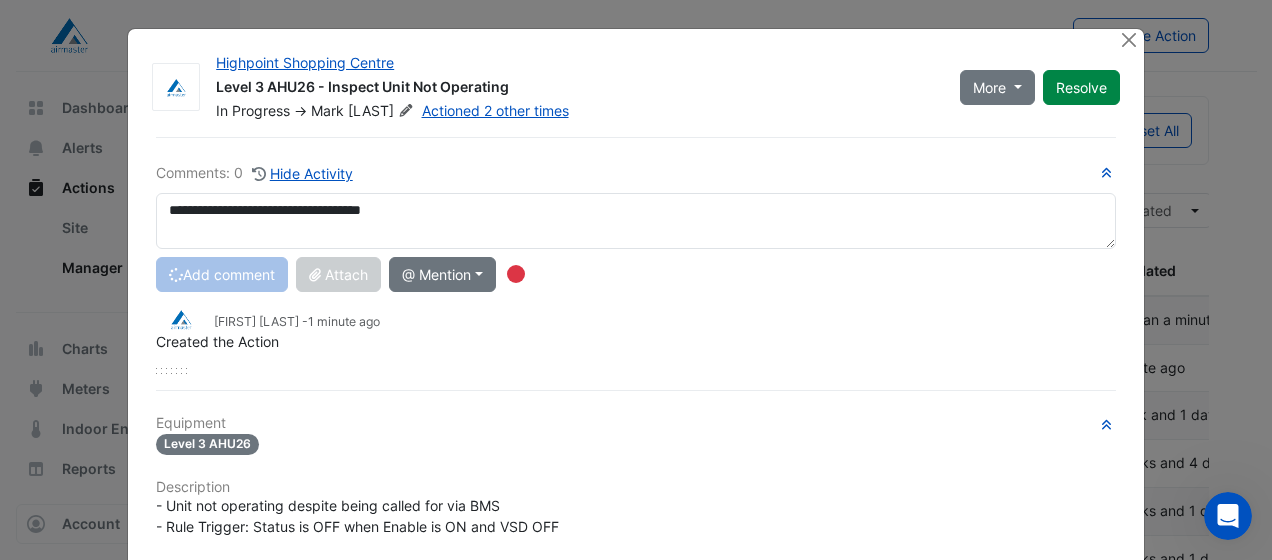 type 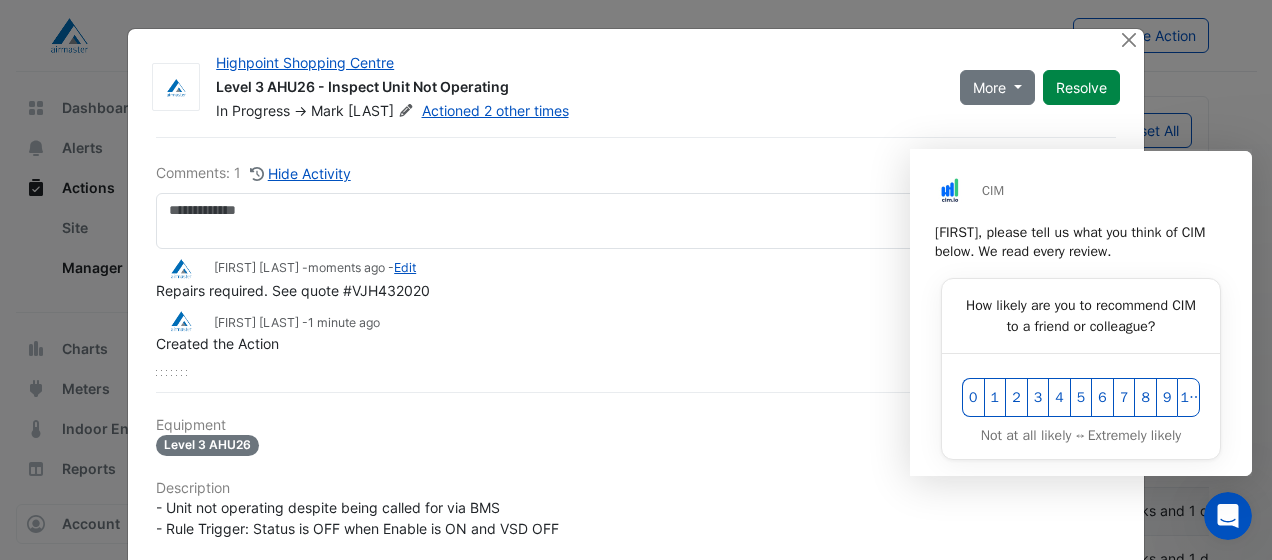 scroll, scrollTop: 0, scrollLeft: 0, axis: both 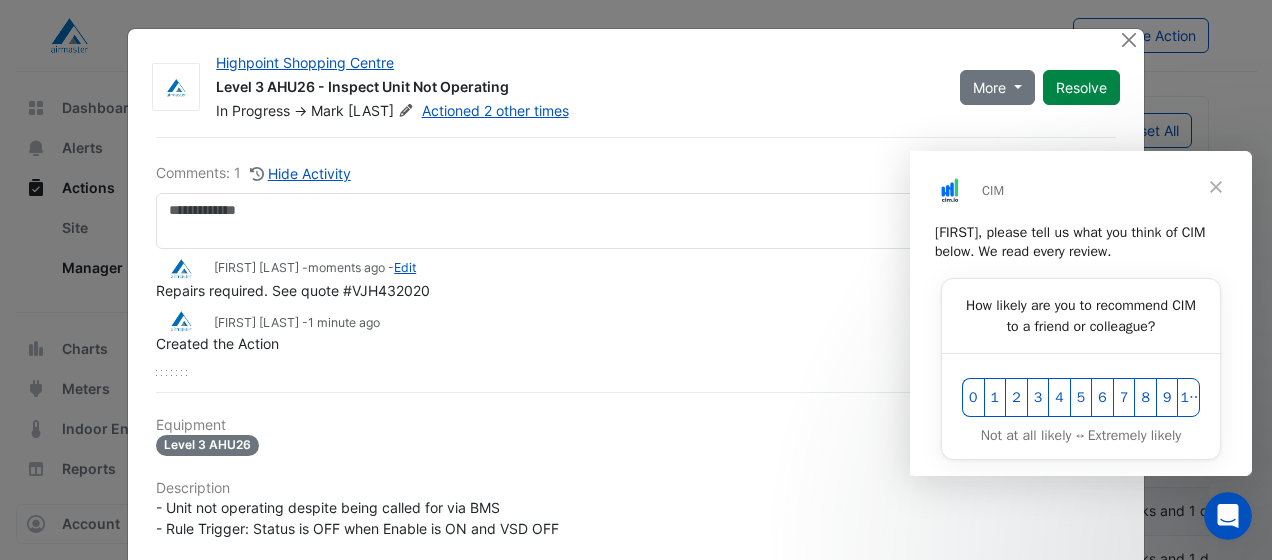 click at bounding box center [1216, 186] 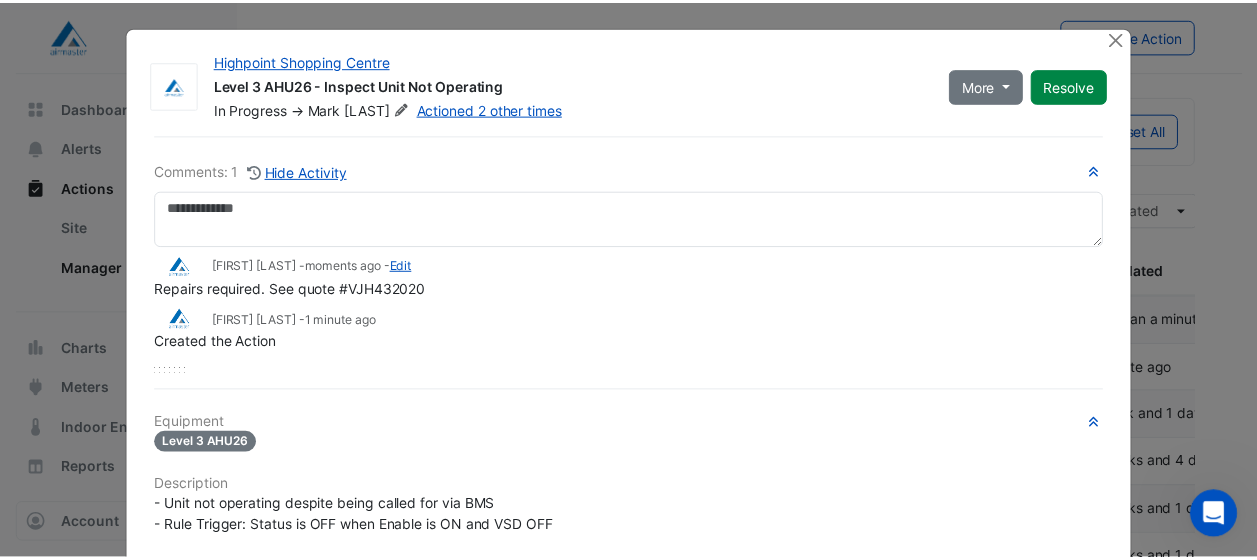 scroll, scrollTop: 0, scrollLeft: 0, axis: both 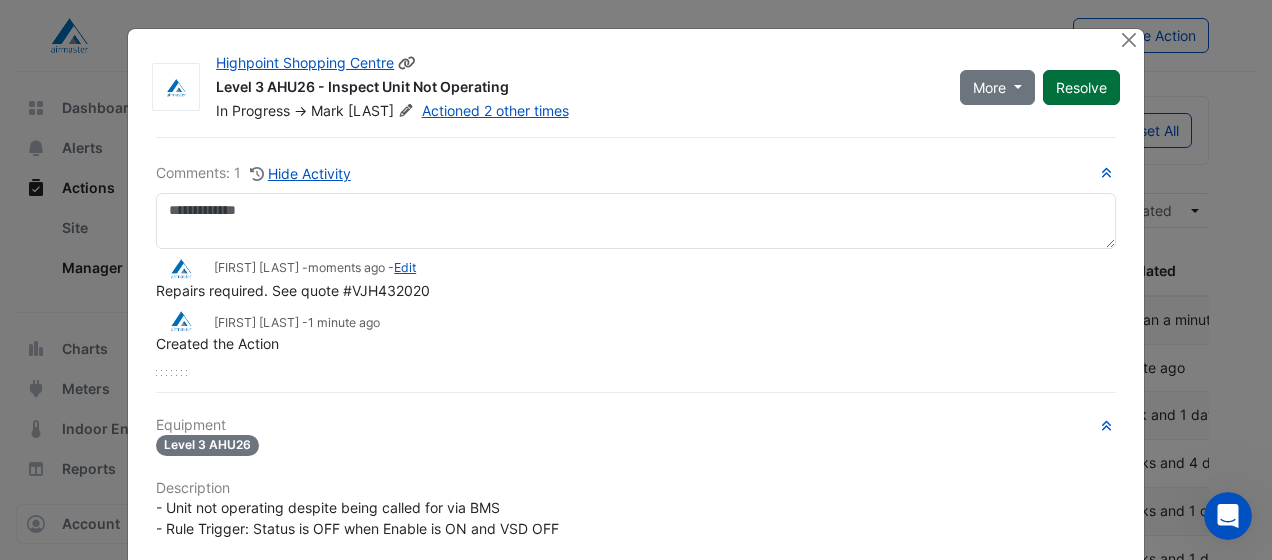 click on "Resolve" 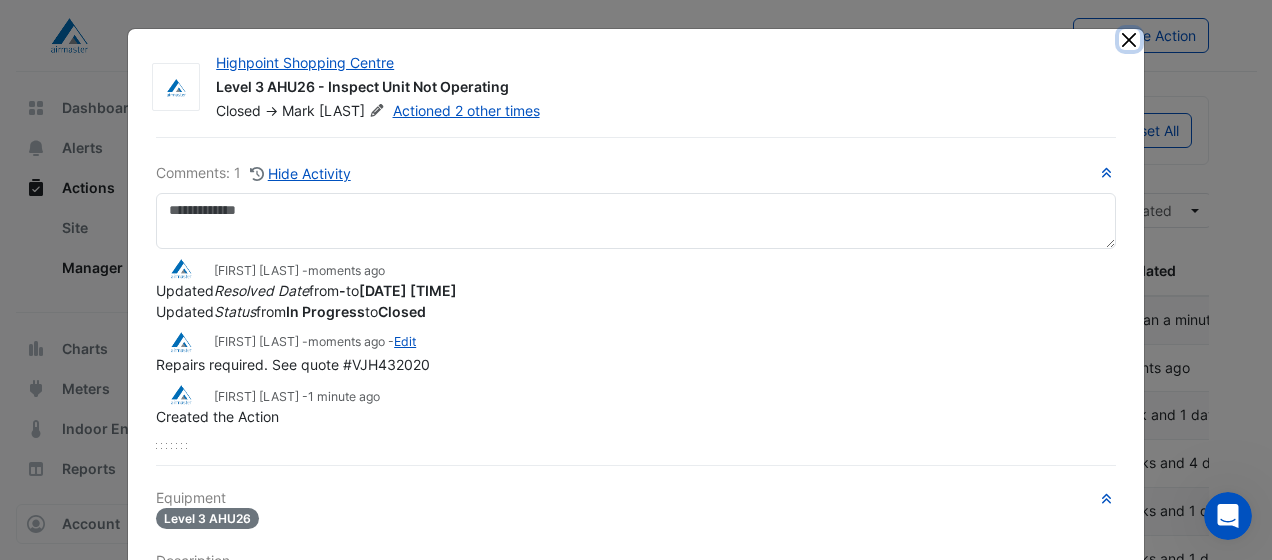 click 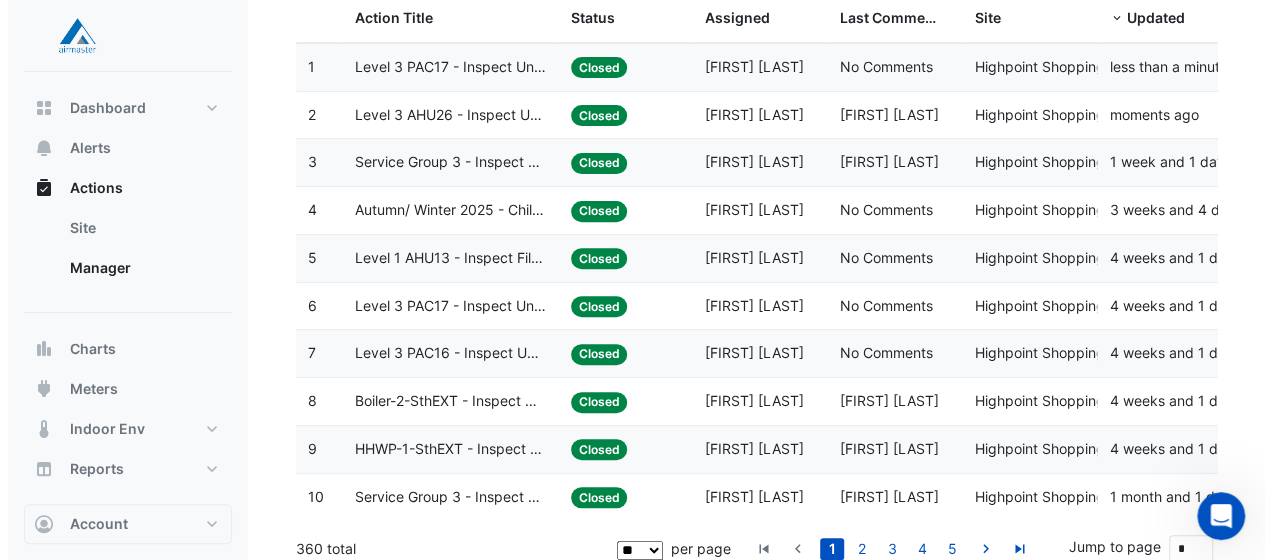 scroll, scrollTop: 262, scrollLeft: 0, axis: vertical 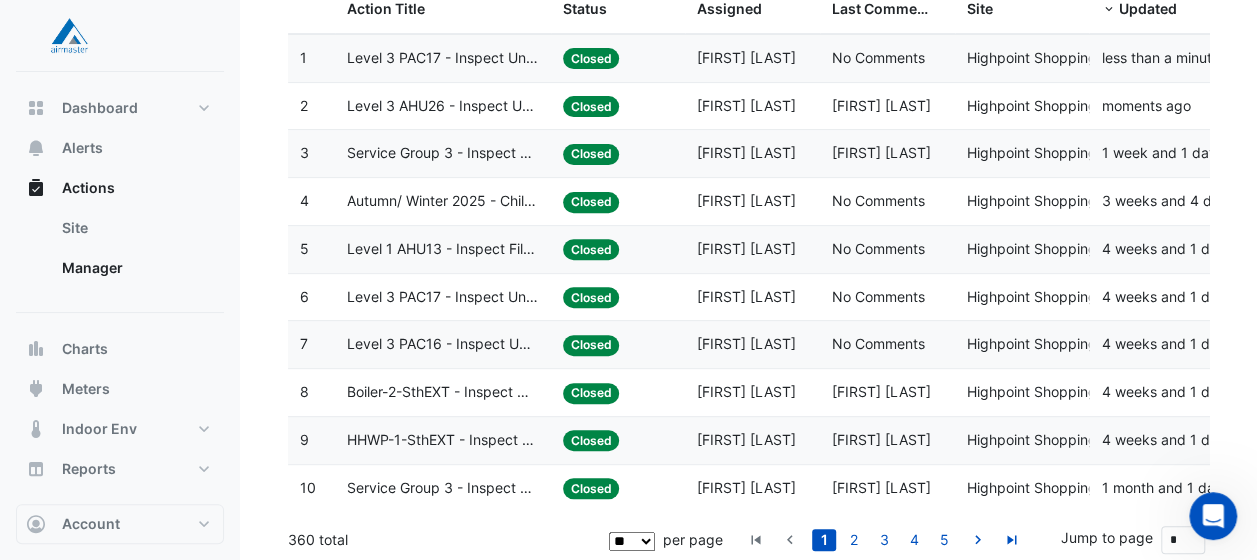 click on "Level 3 PAC17 - Inspect Unit Fail" 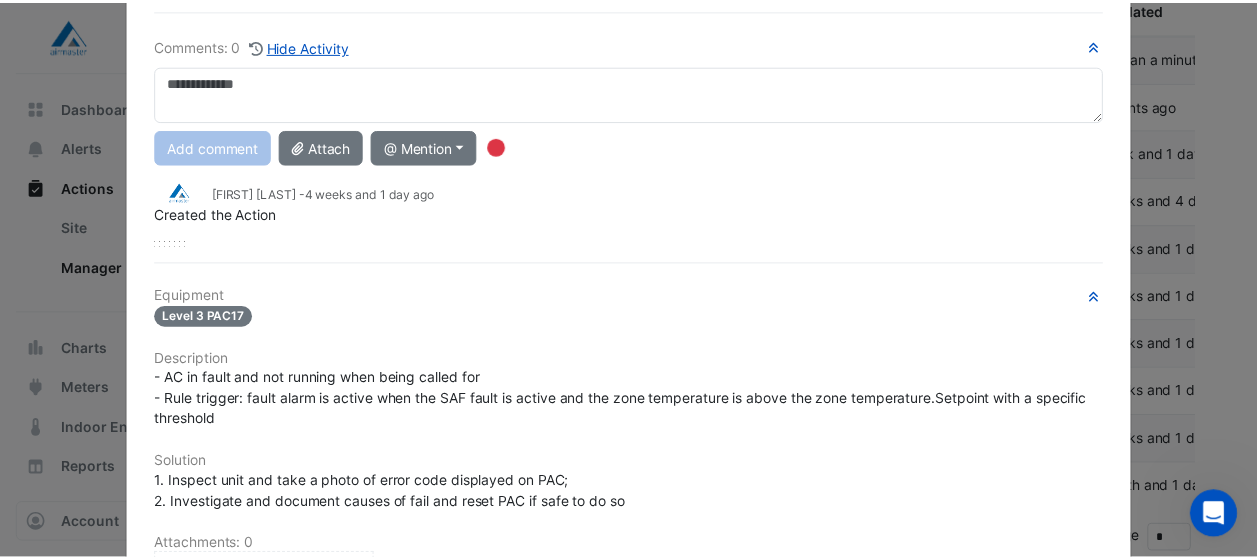 scroll, scrollTop: 0, scrollLeft: 0, axis: both 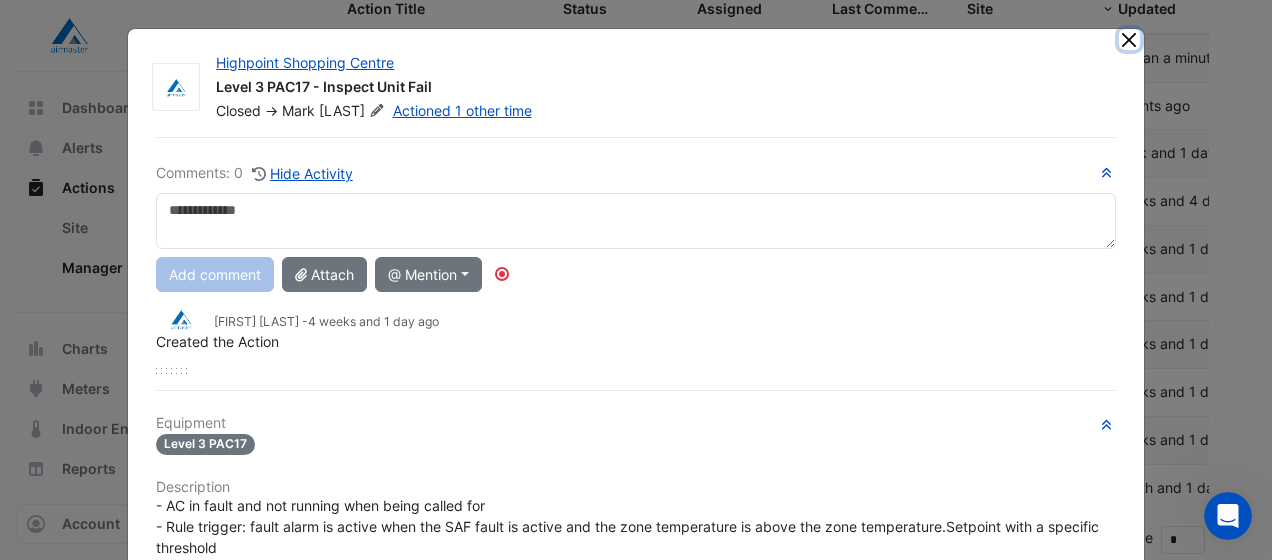 click 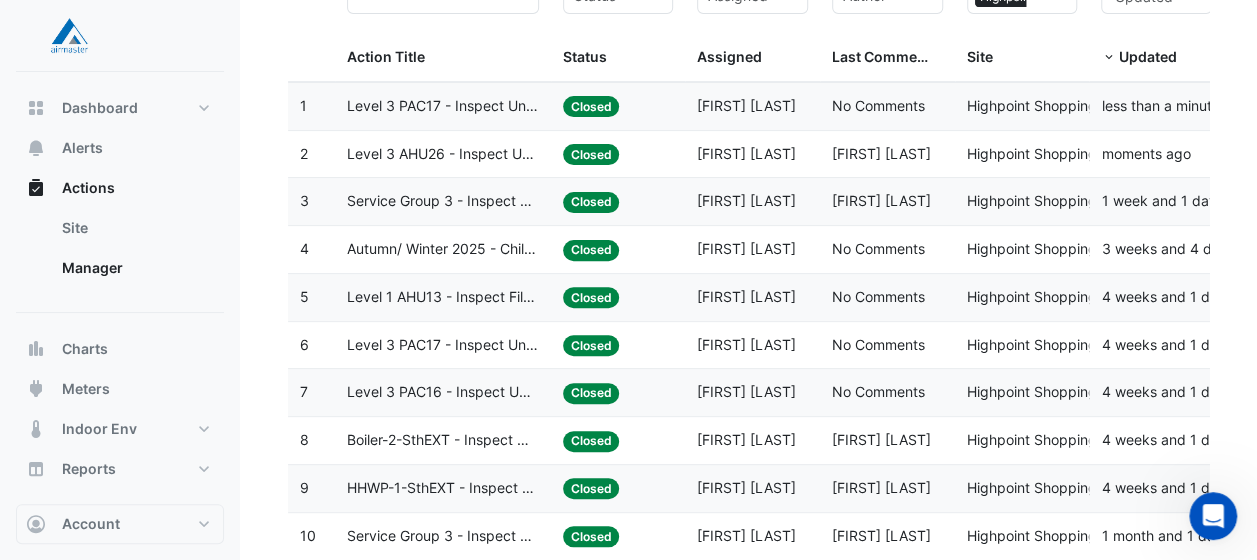 scroll, scrollTop: 0, scrollLeft: 0, axis: both 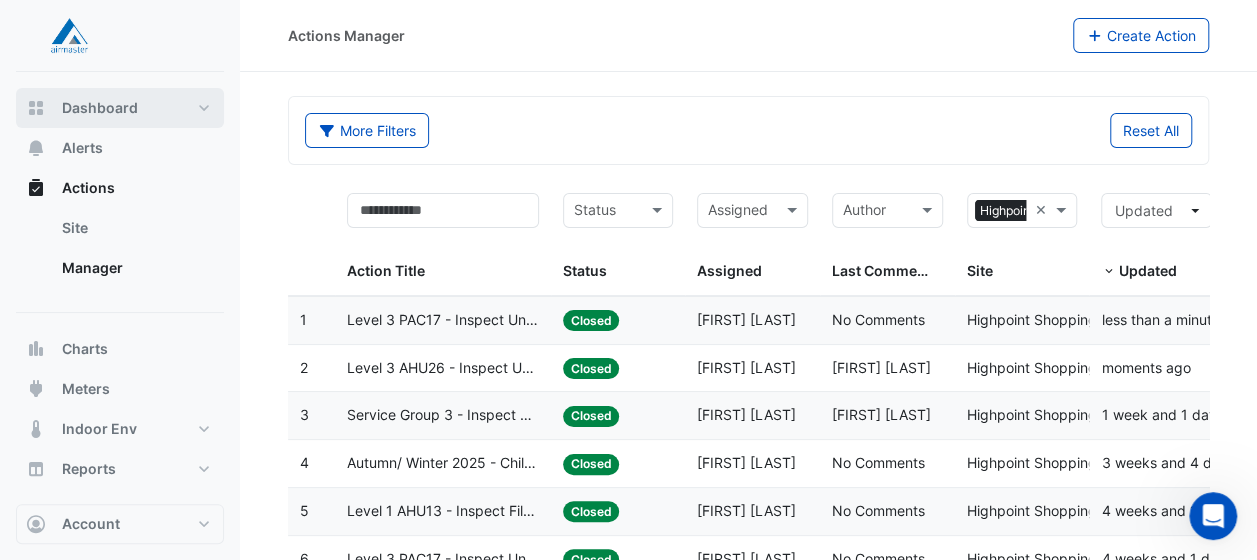 click on "Dashboard" at bounding box center [100, 108] 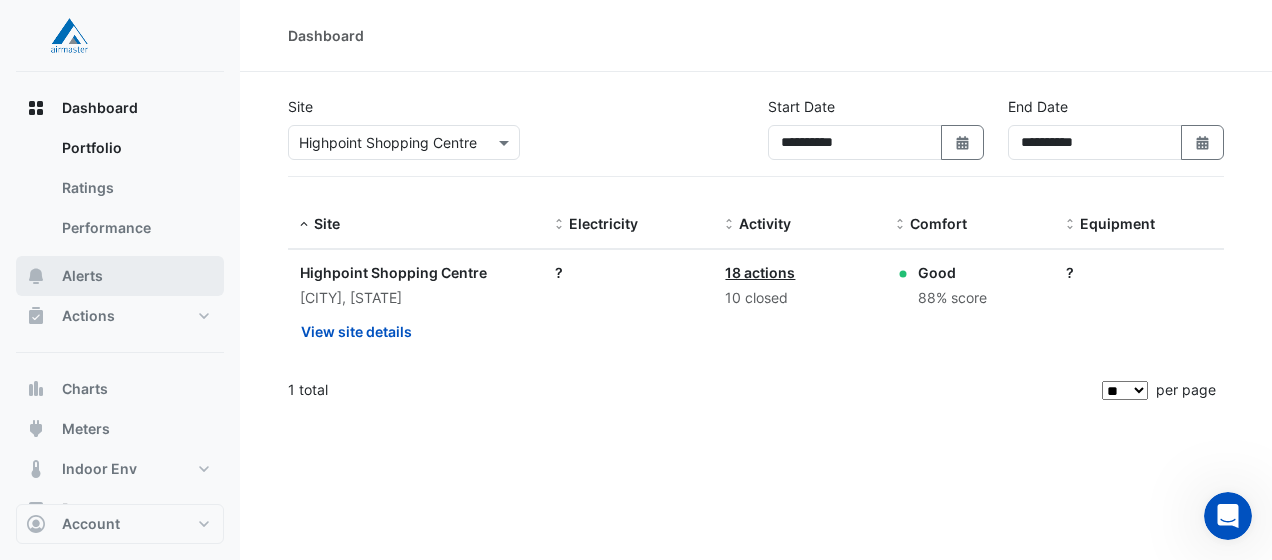 click on "Alerts" at bounding box center (82, 276) 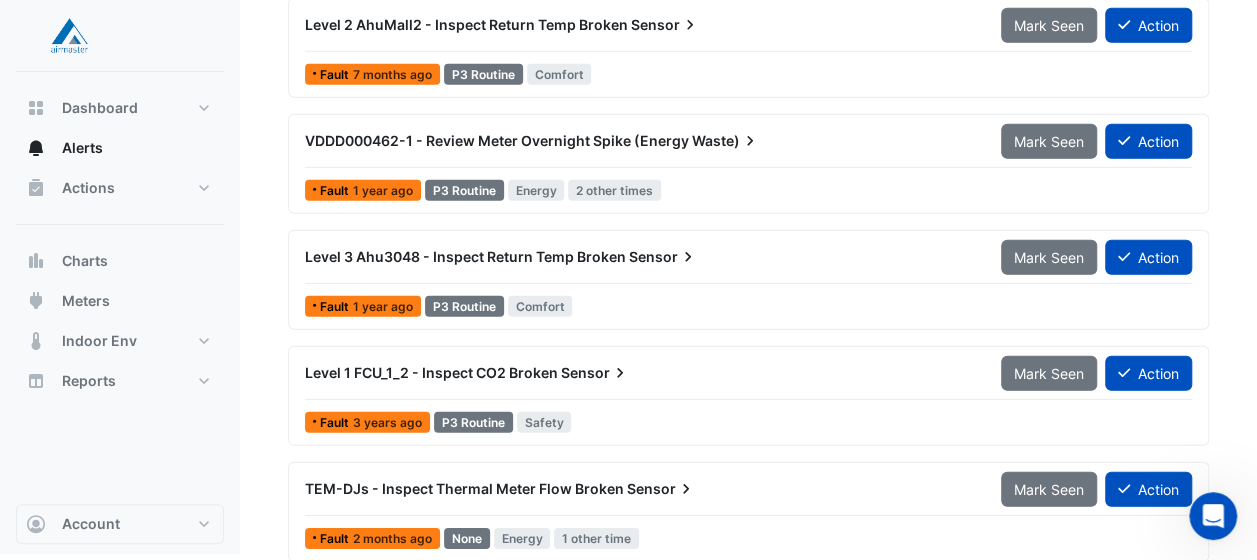 scroll, scrollTop: 2798, scrollLeft: 0, axis: vertical 